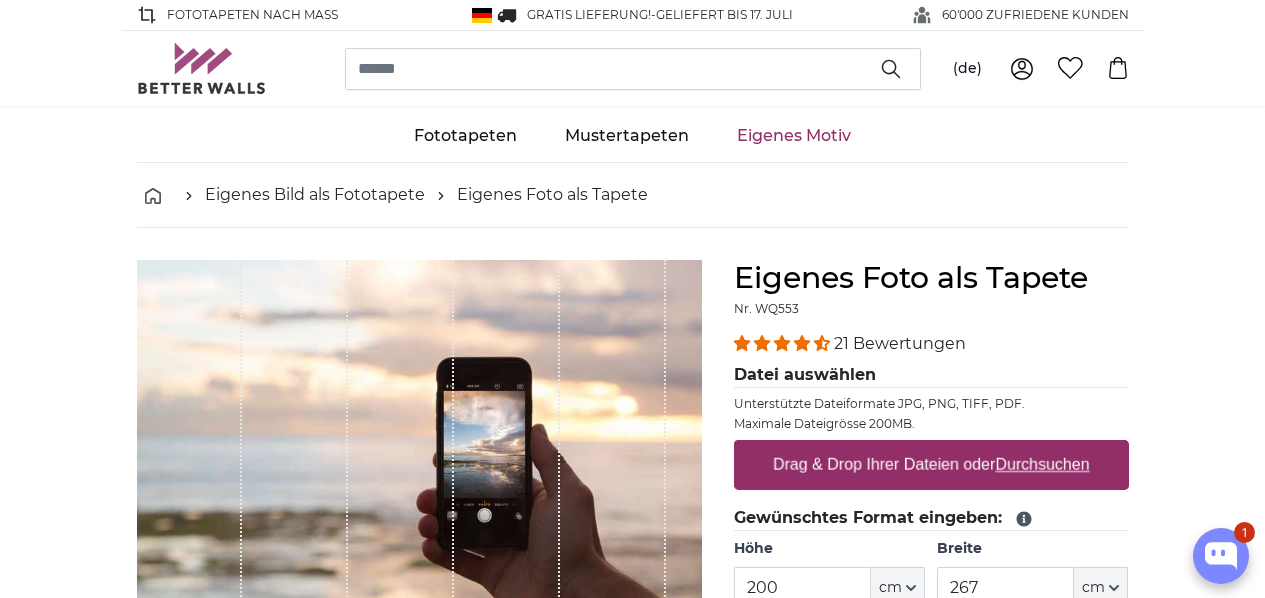 scroll, scrollTop: 0, scrollLeft: 0, axis: both 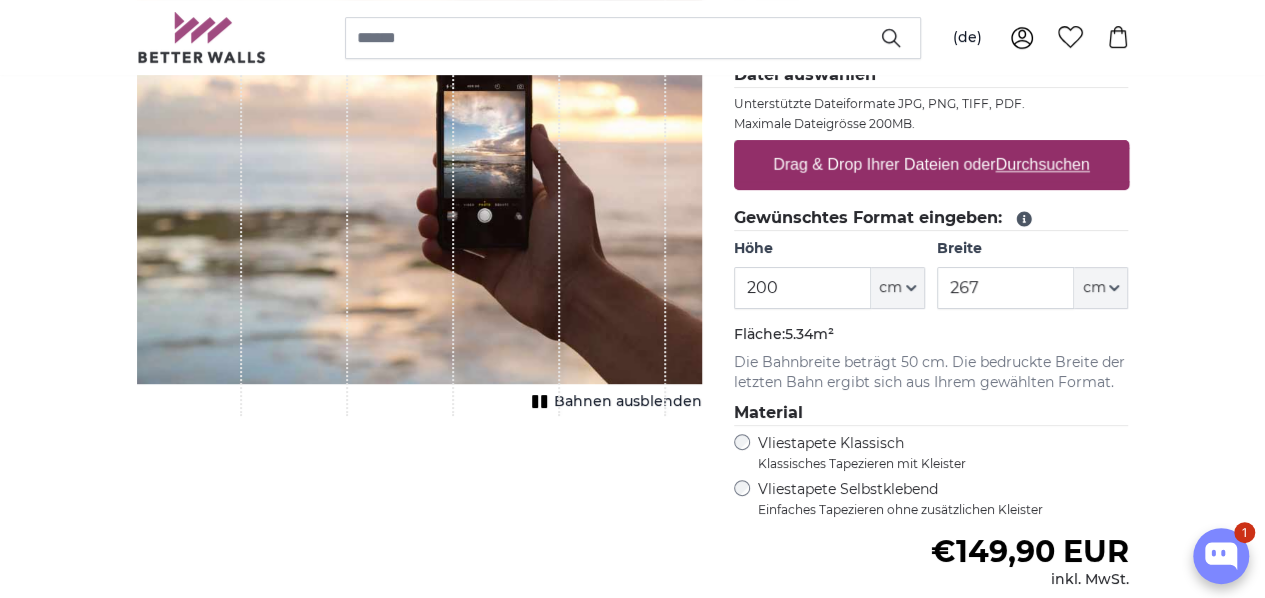drag, startPoint x: 909, startPoint y: 289, endPoint x: 814, endPoint y: 290, distance: 95.005264 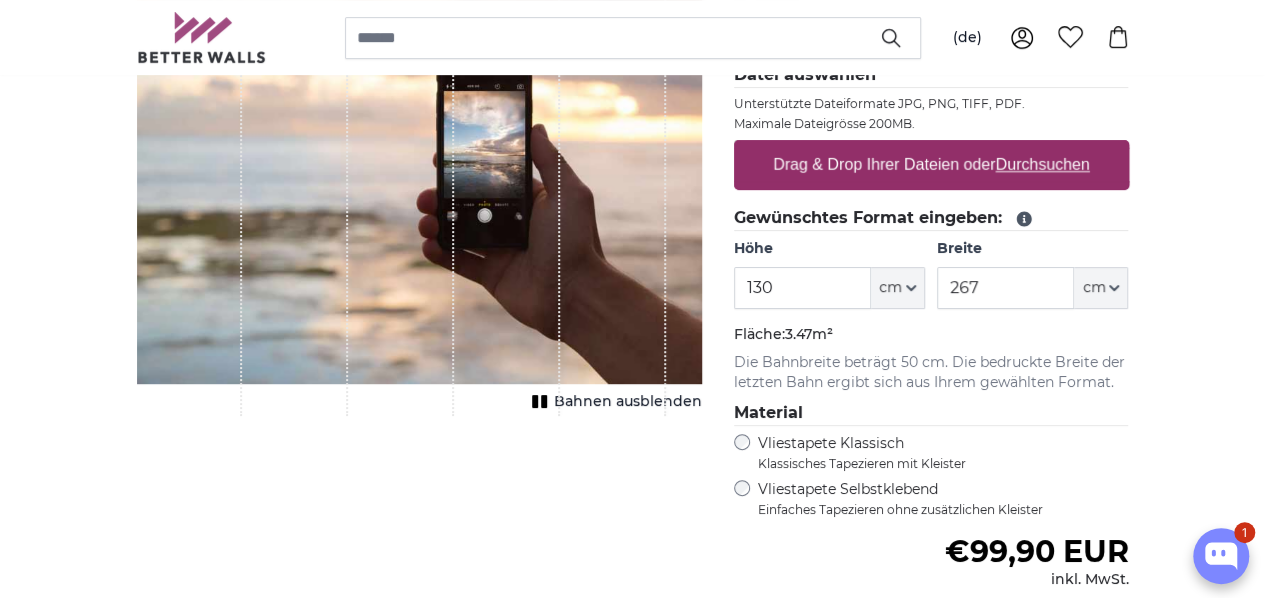 type on "130" 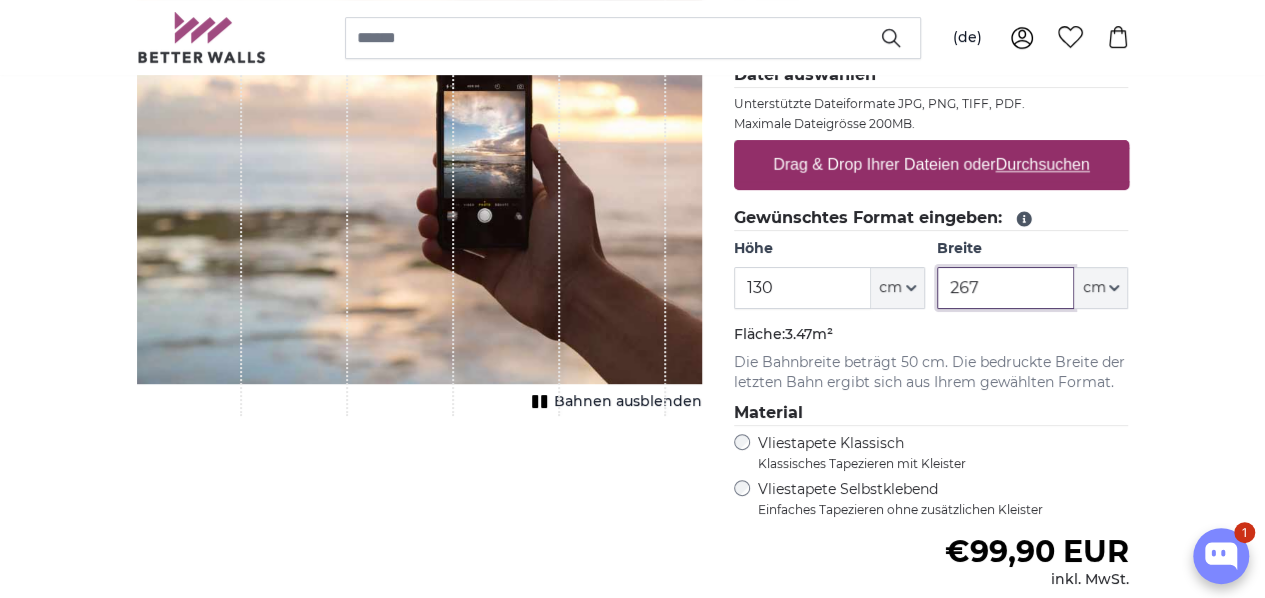 drag, startPoint x: 1106, startPoint y: 275, endPoint x: 1076, endPoint y: 279, distance: 30.265491 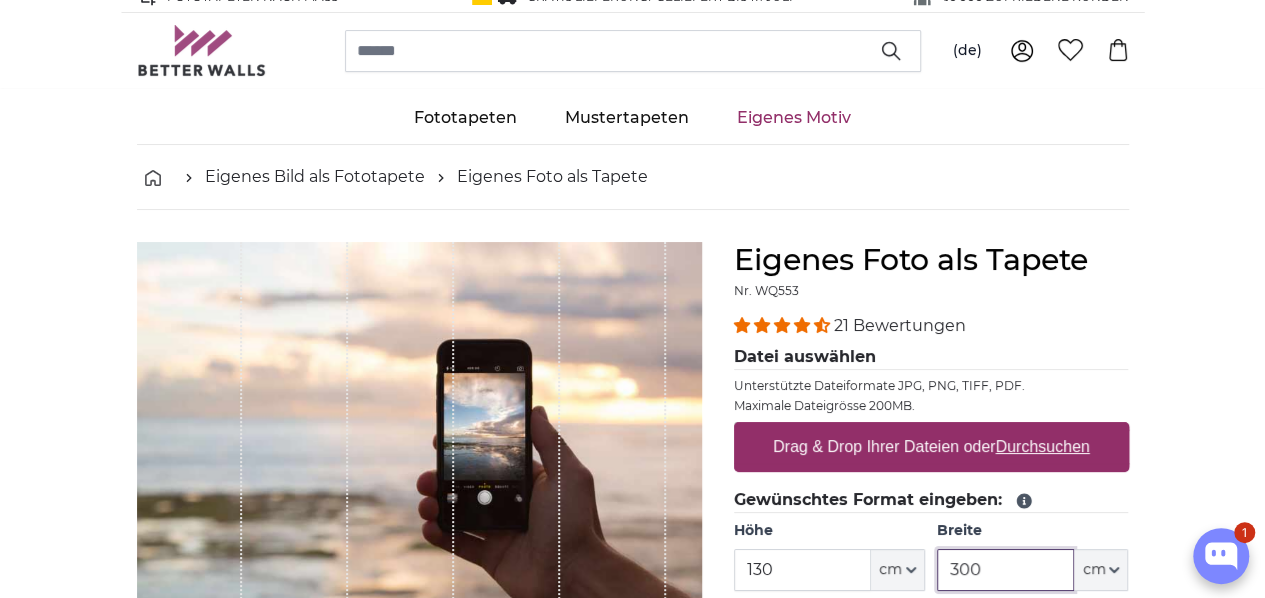 scroll, scrollTop: 0, scrollLeft: 0, axis: both 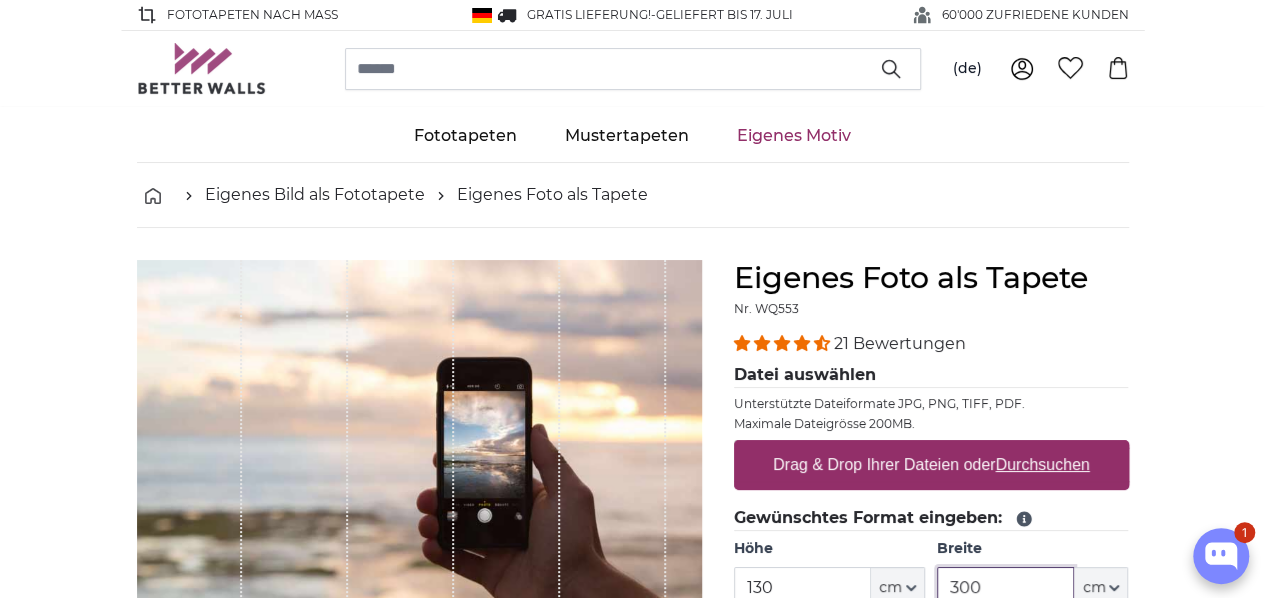 type on "300" 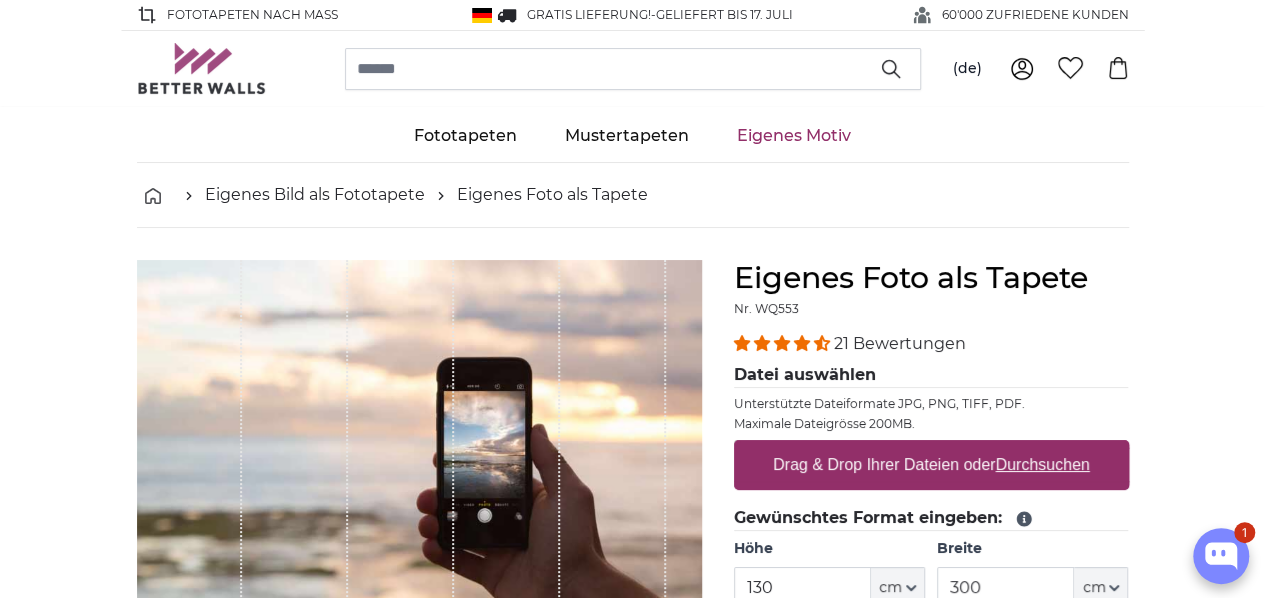 click on "Drag & Drop Ihrer Dateien oder  Durchsuchen" at bounding box center (931, 465) 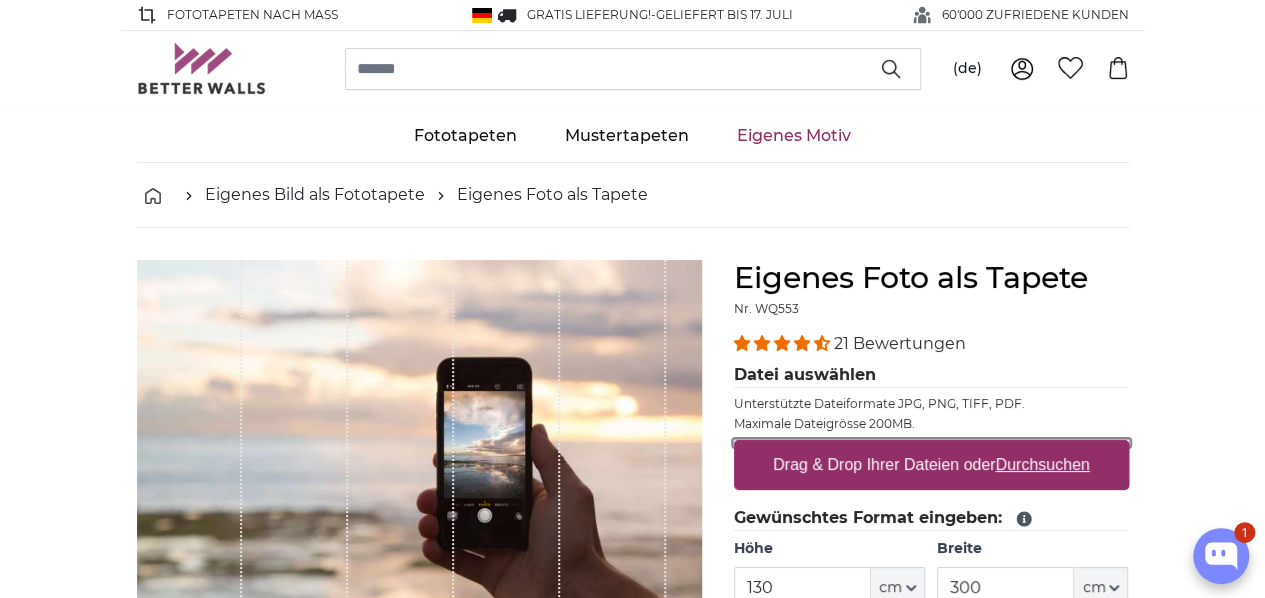 click on "Drag & Drop Ihrer Dateien oder  Durchsuchen" at bounding box center [931, 443] 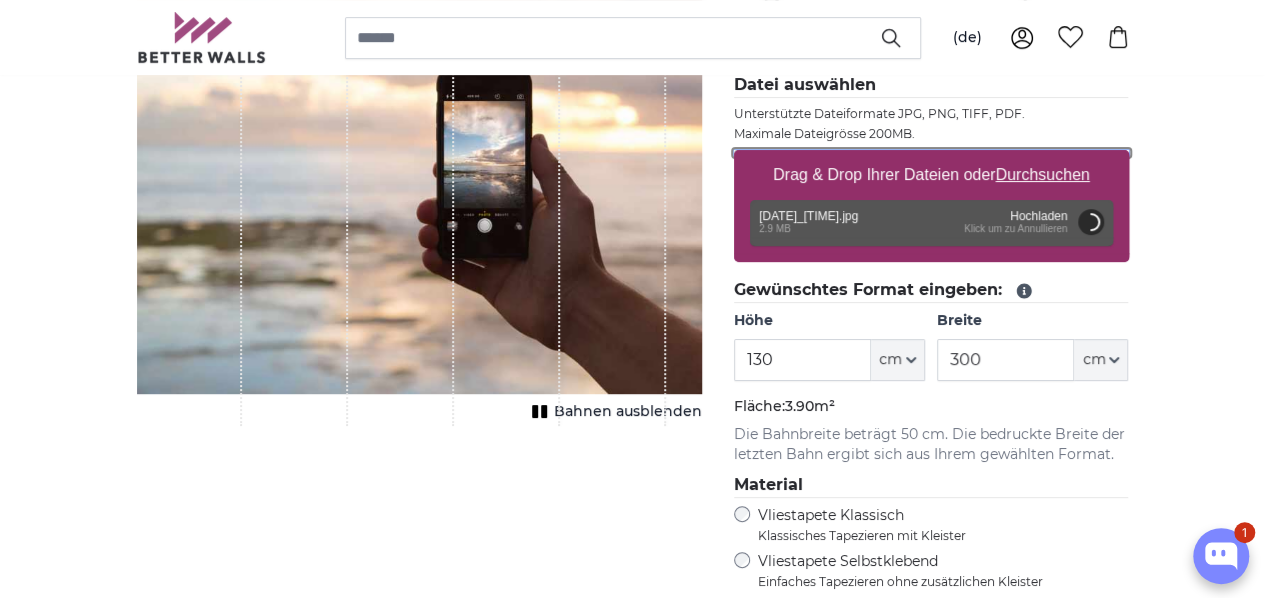 scroll, scrollTop: 300, scrollLeft: 0, axis: vertical 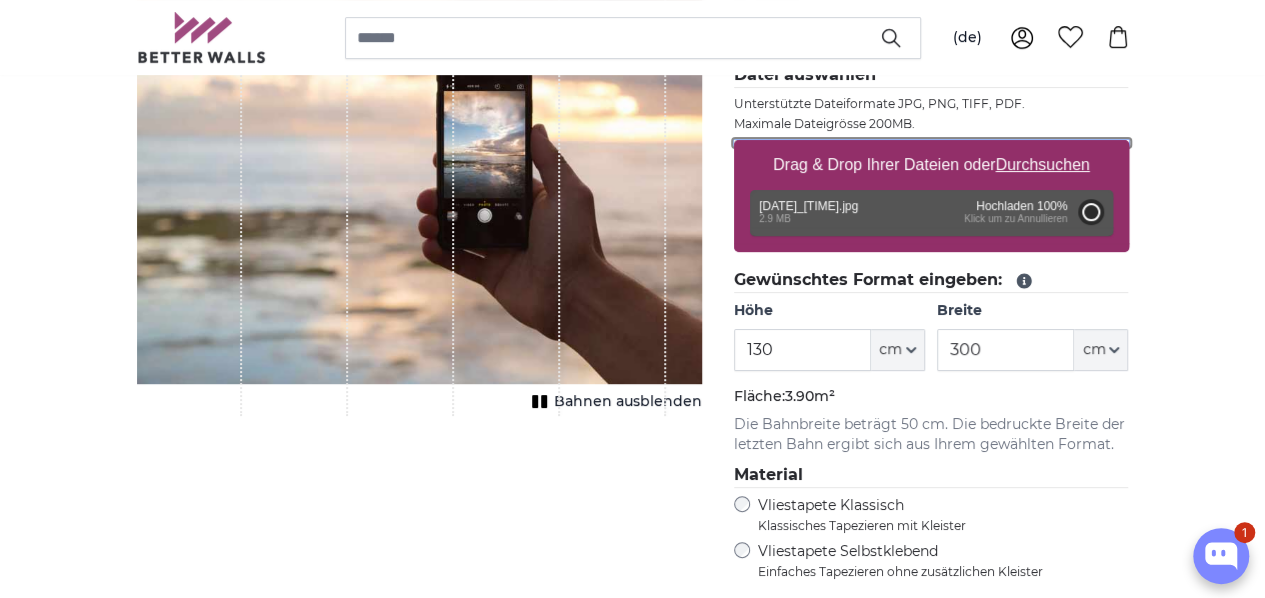 type on "200" 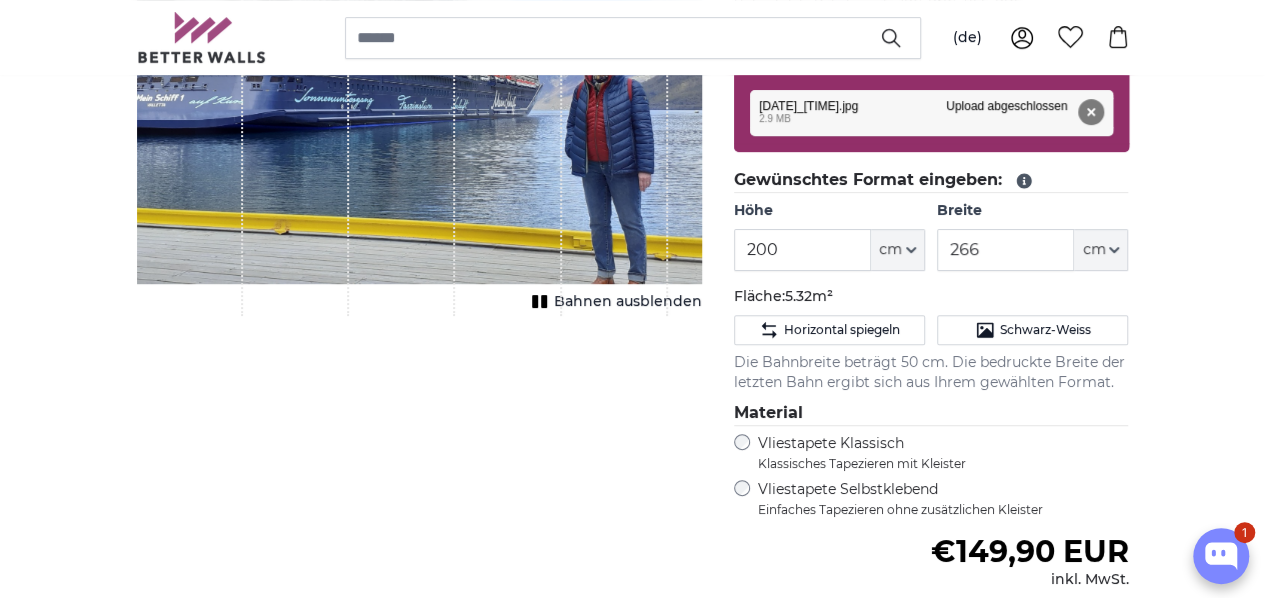 scroll, scrollTop: 300, scrollLeft: 0, axis: vertical 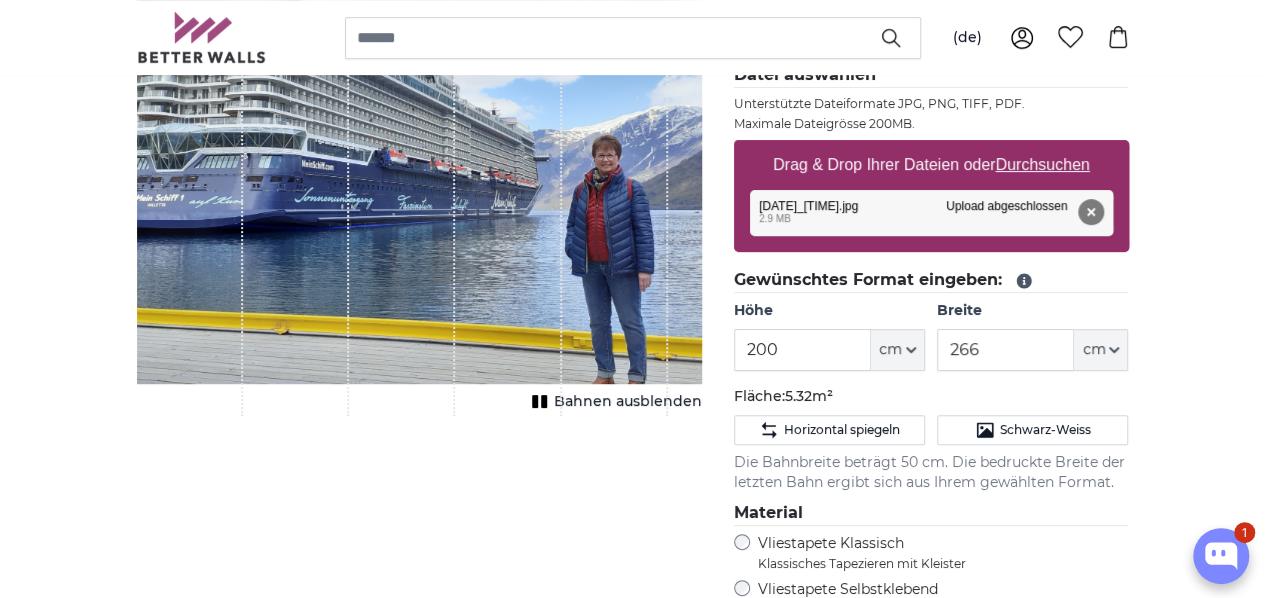 drag, startPoint x: 529, startPoint y: 305, endPoint x: 538, endPoint y: 384, distance: 79.51101 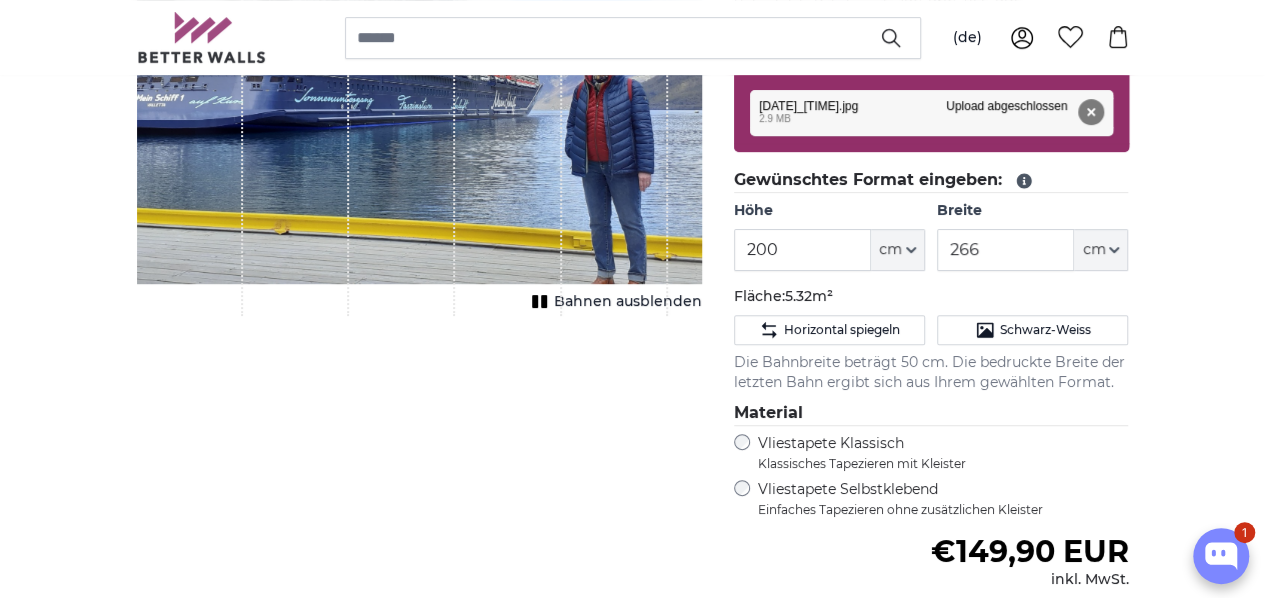 scroll, scrollTop: 300, scrollLeft: 0, axis: vertical 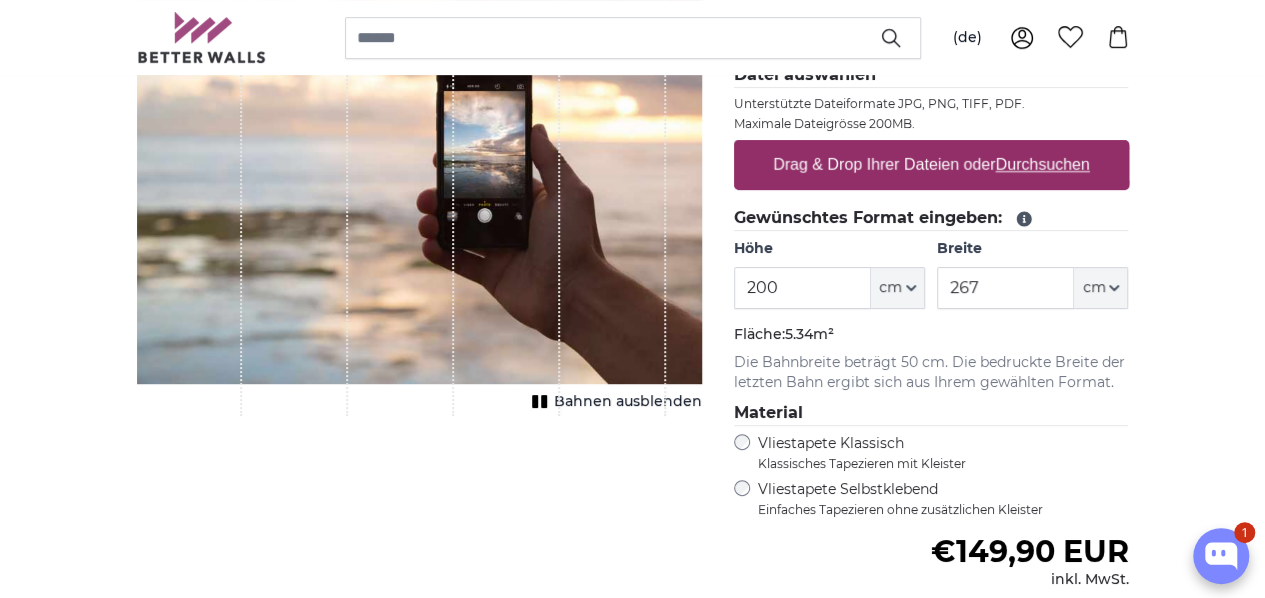drag, startPoint x: 912, startPoint y: 285, endPoint x: 824, endPoint y: 287, distance: 88.02273 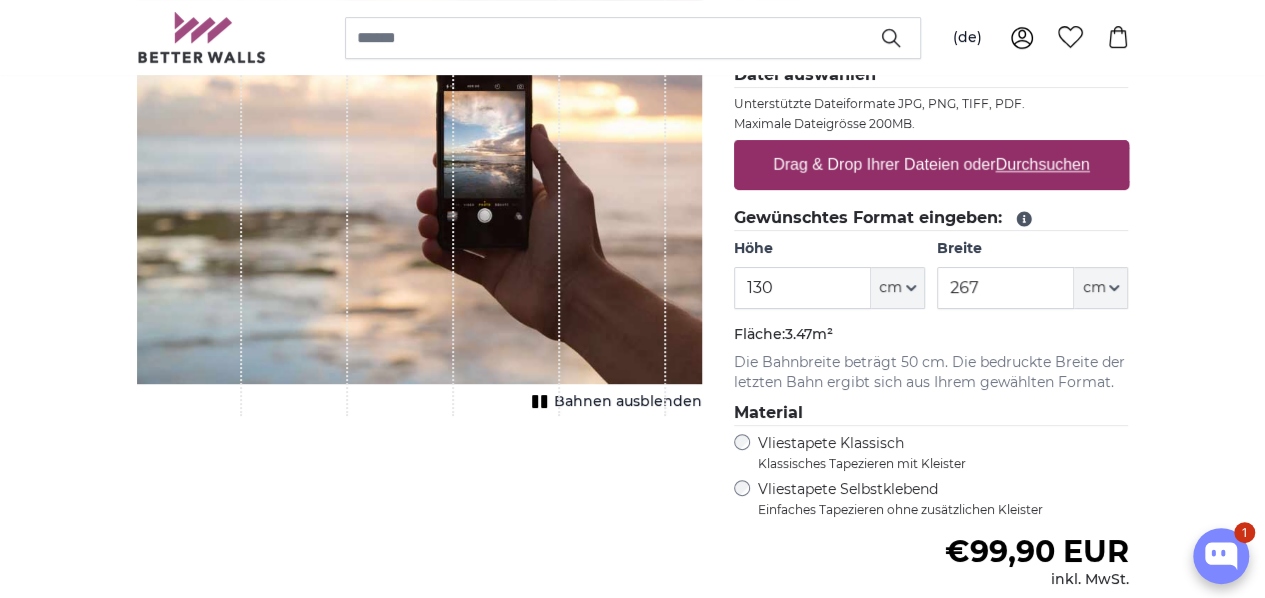 type on "130" 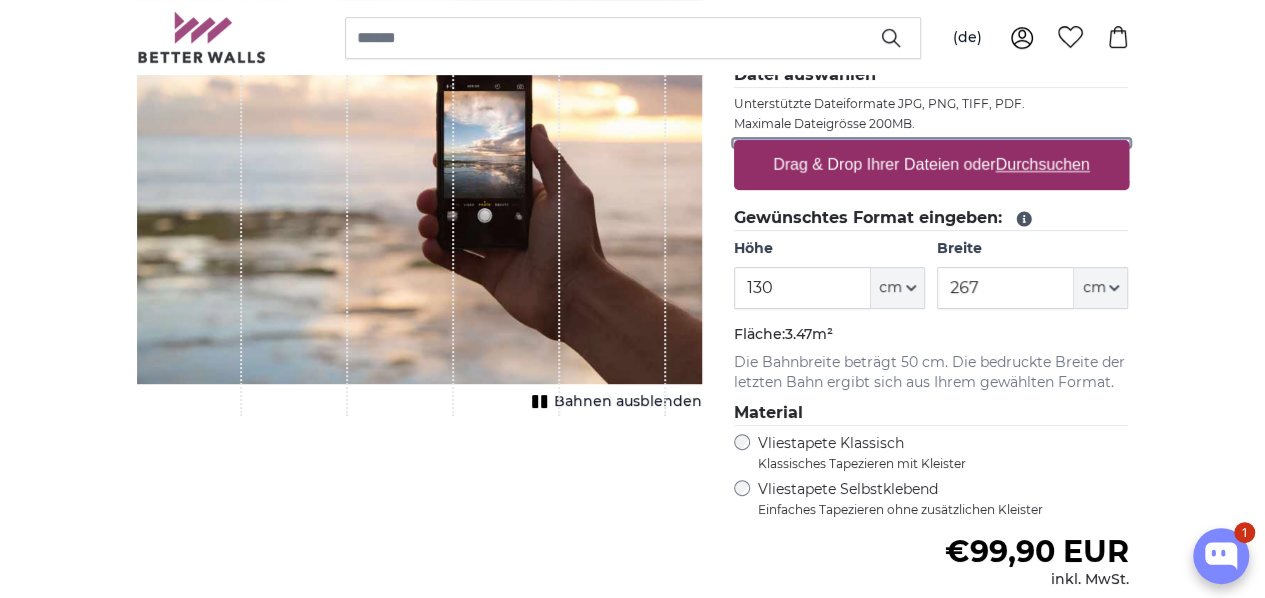 click on "Drag & Drop Ihrer Dateien oder  Durchsuchen" at bounding box center [931, 143] 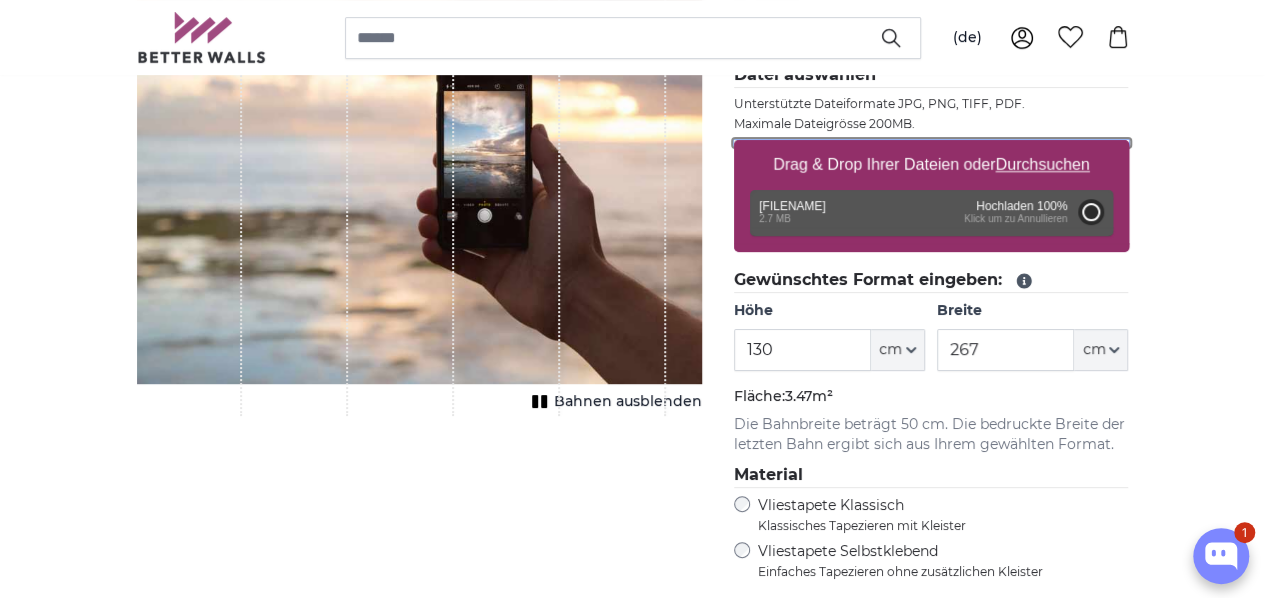 type on "200" 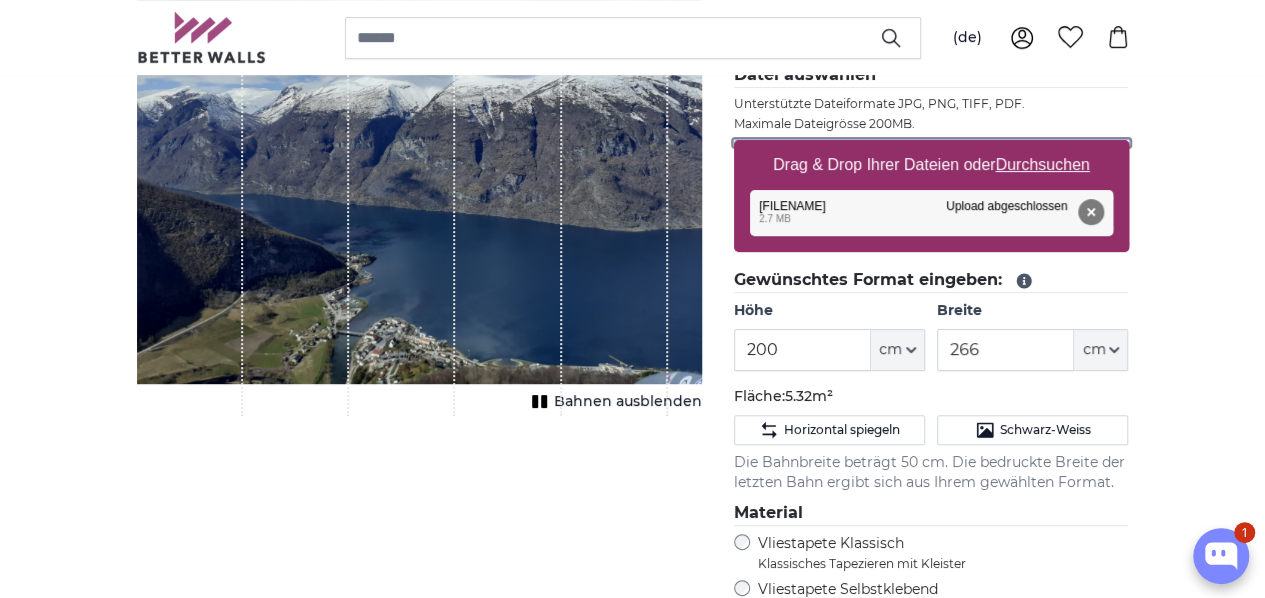 scroll, scrollTop: 400, scrollLeft: 0, axis: vertical 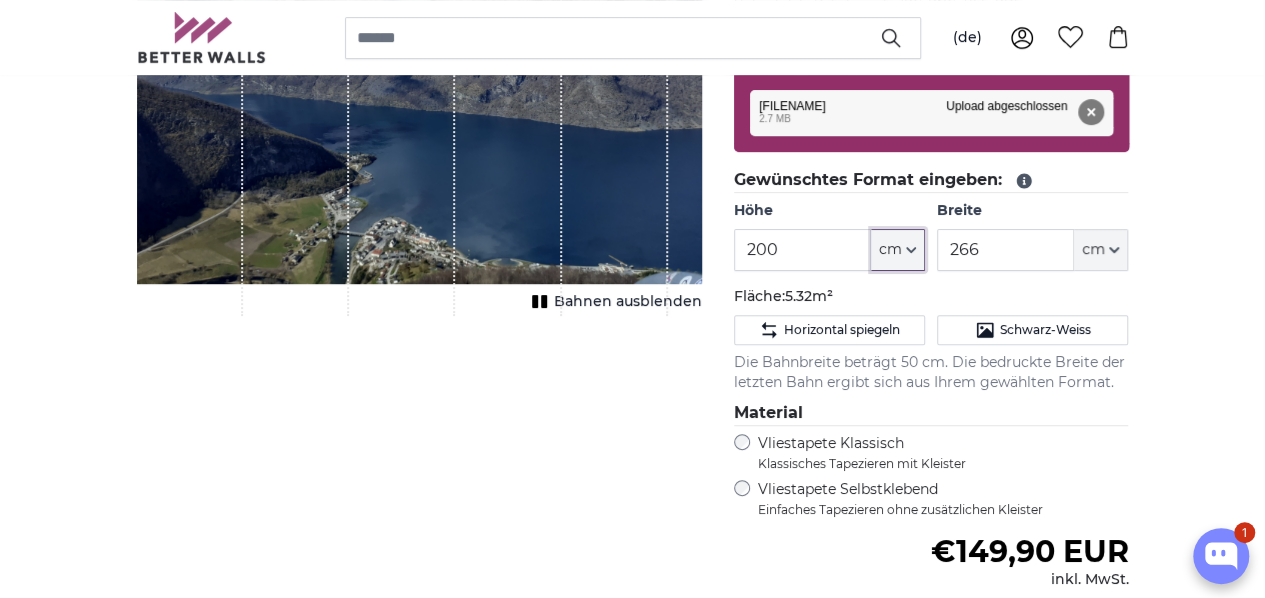click on "cm" 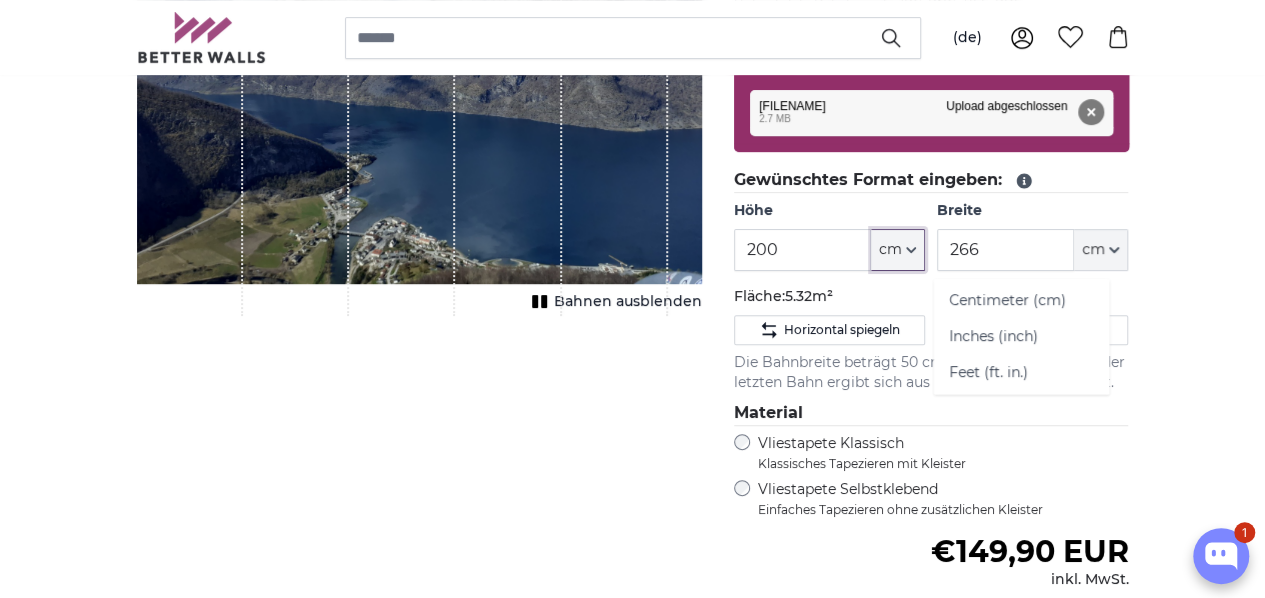 click on "cm" 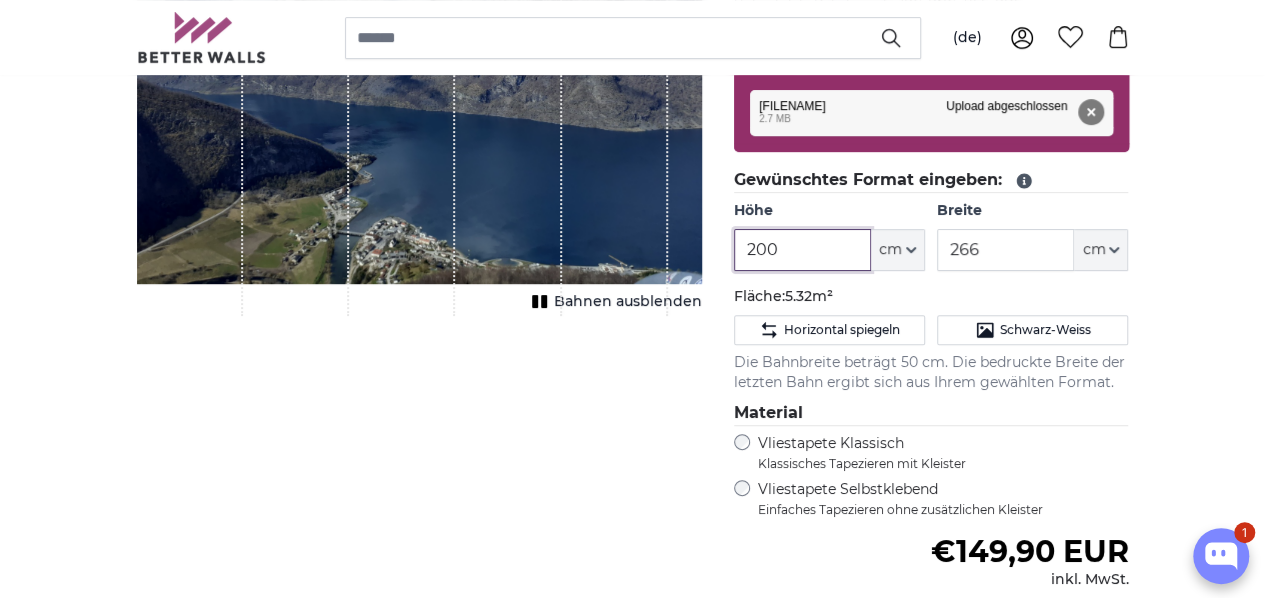 drag, startPoint x: 912, startPoint y: 243, endPoint x: 824, endPoint y: 247, distance: 88.09086 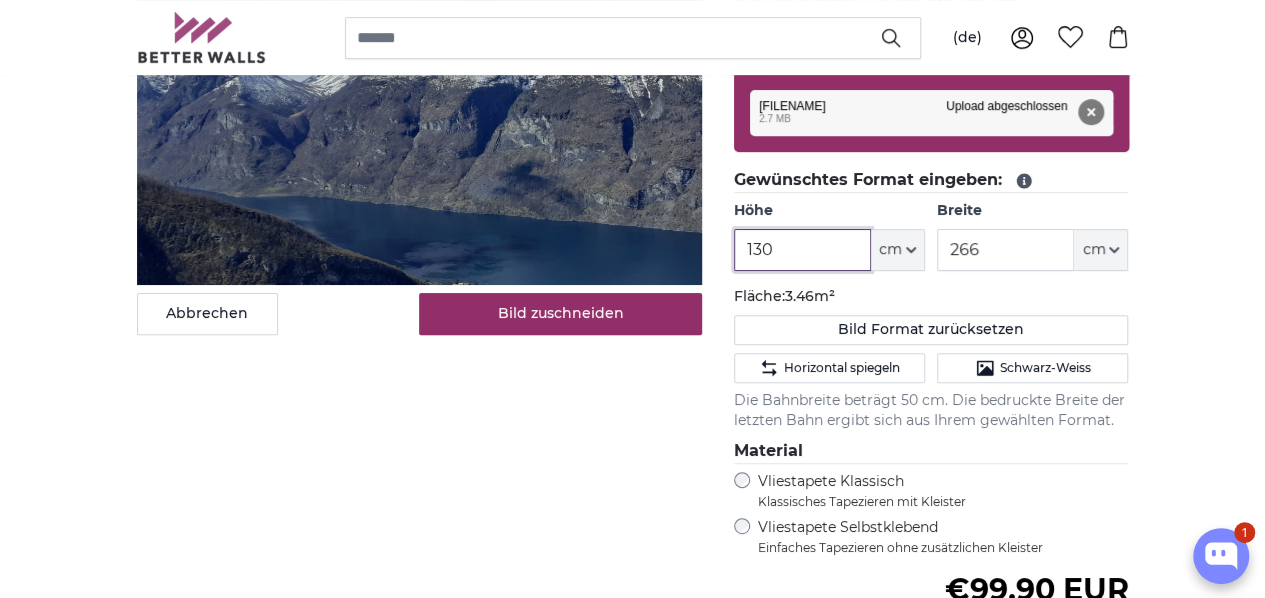 type on "130" 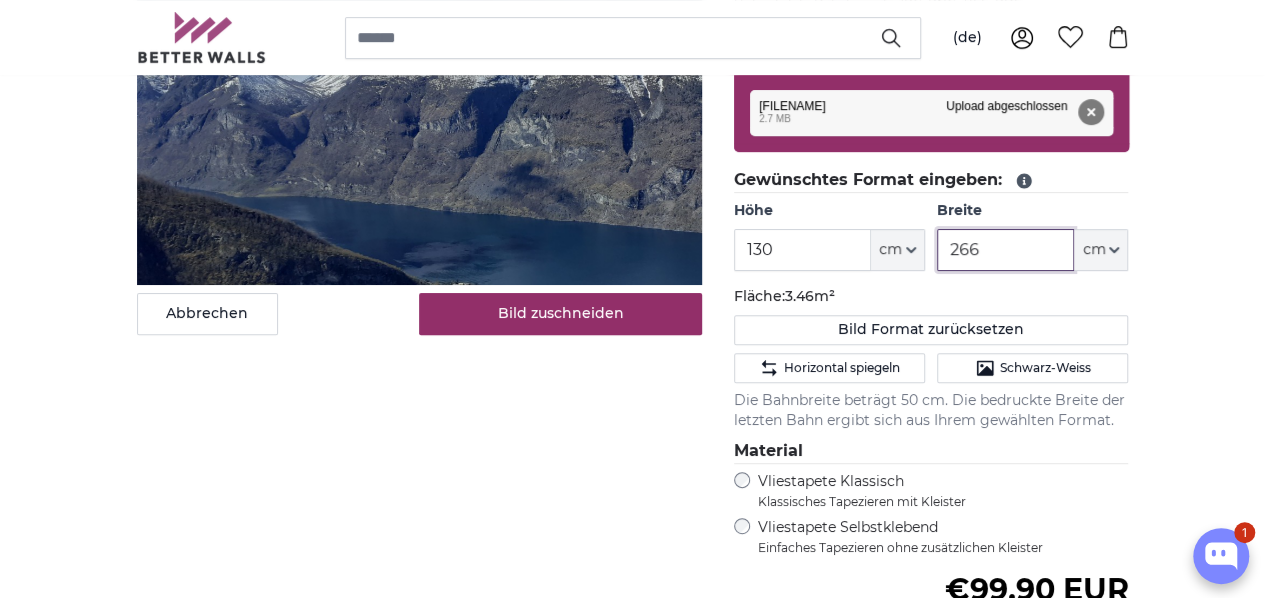 drag, startPoint x: 1105, startPoint y: 249, endPoint x: 1070, endPoint y: 249, distance: 35 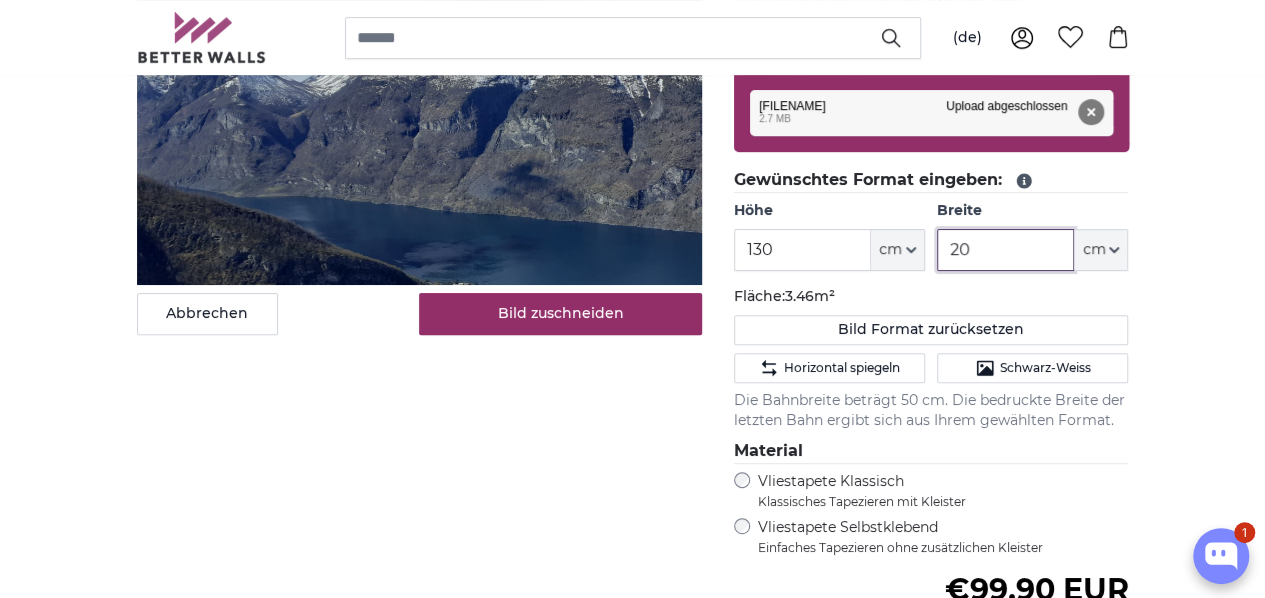 type on "200" 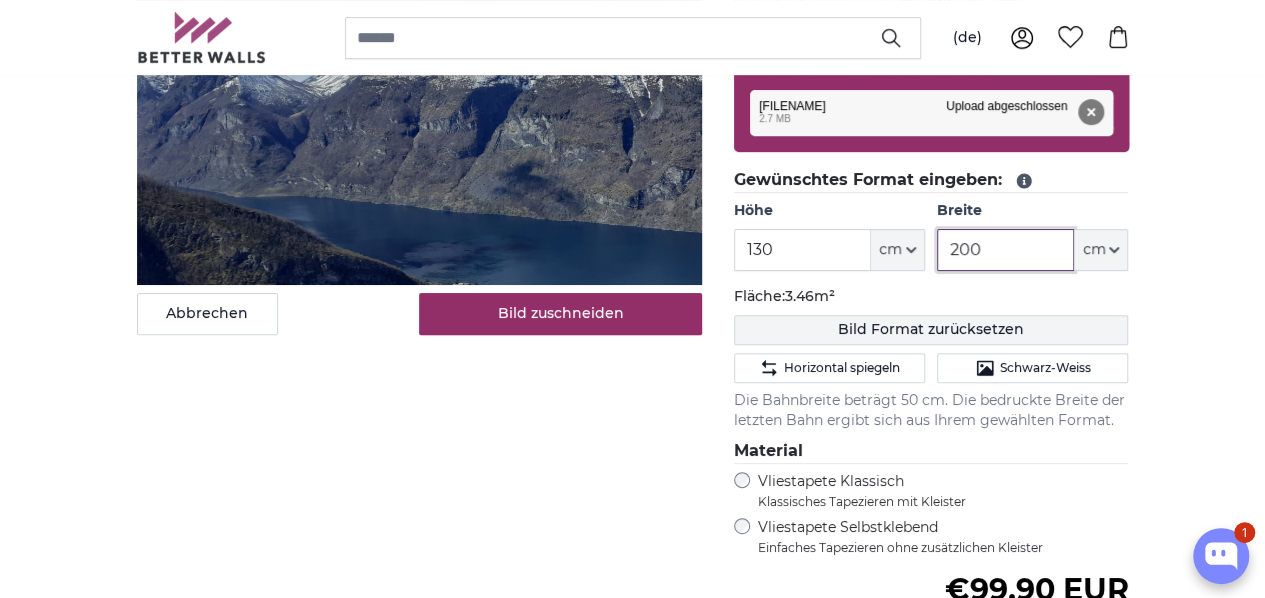type 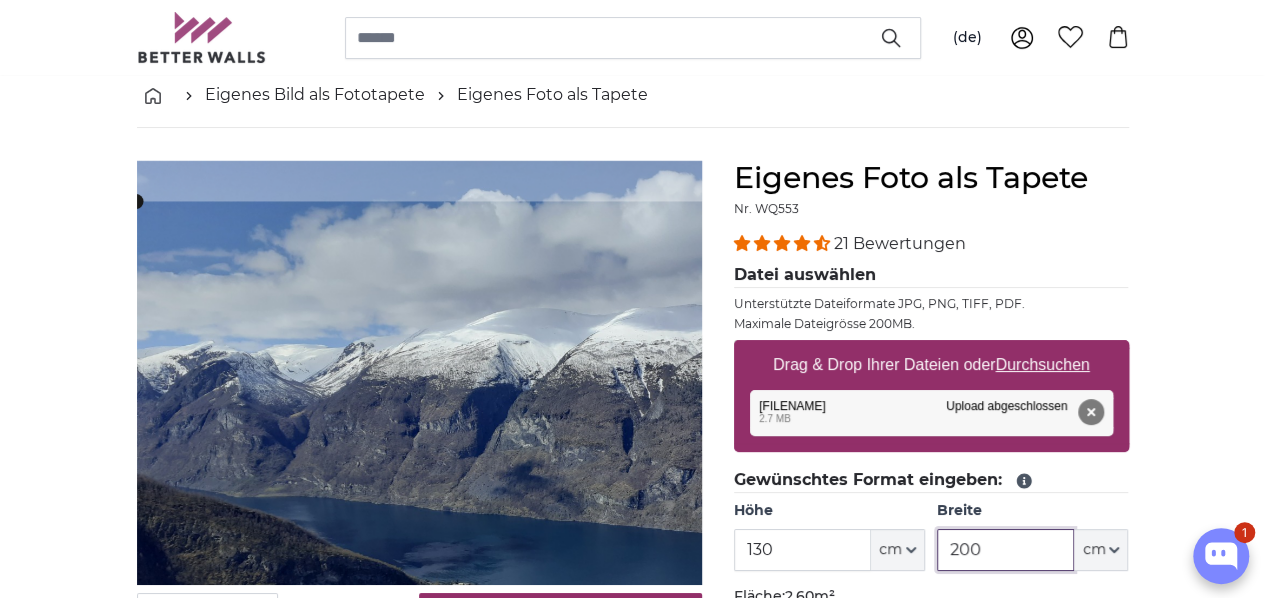 scroll, scrollTop: 100, scrollLeft: 0, axis: vertical 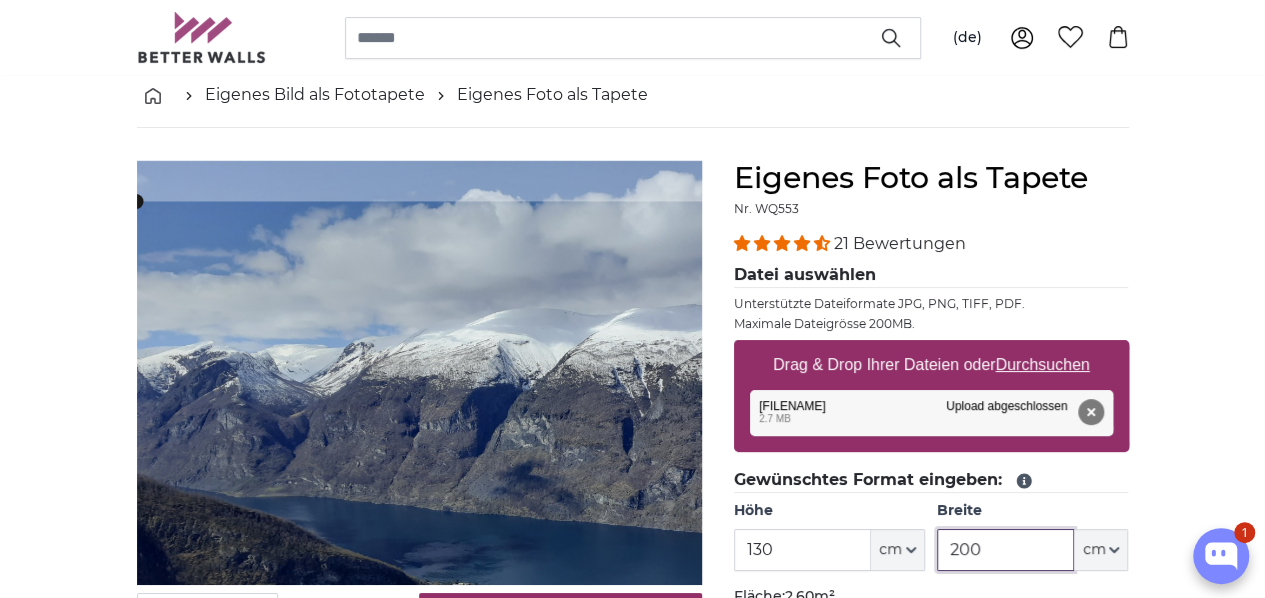 type on "200" 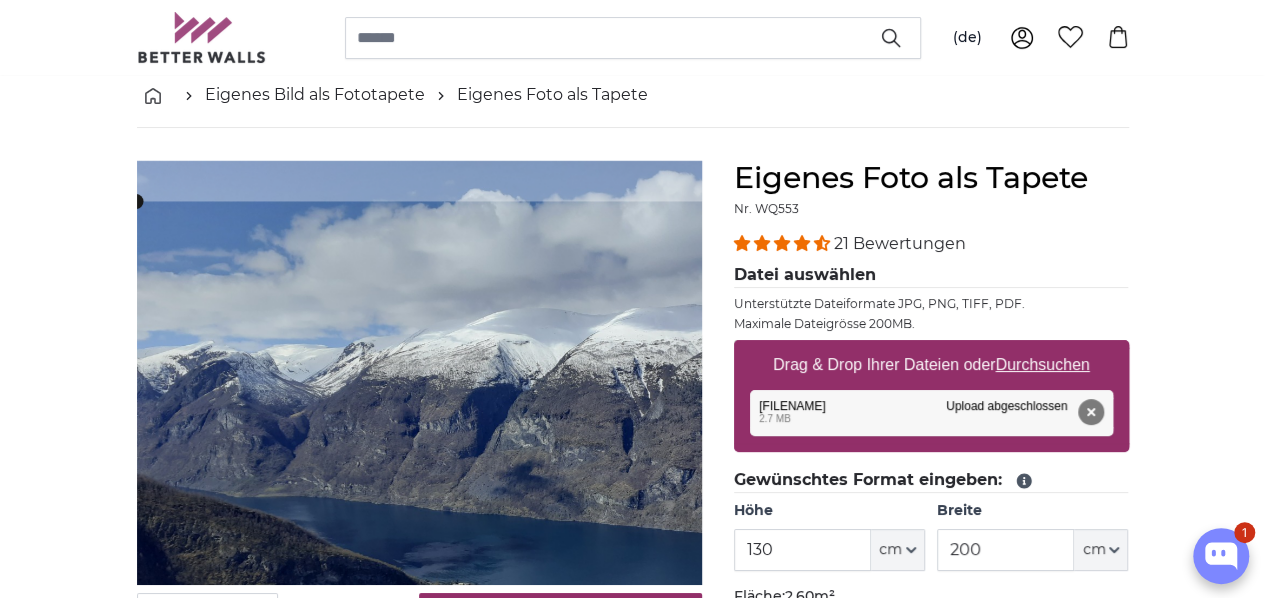 click on "Durchsuchen" at bounding box center [1042, 364] 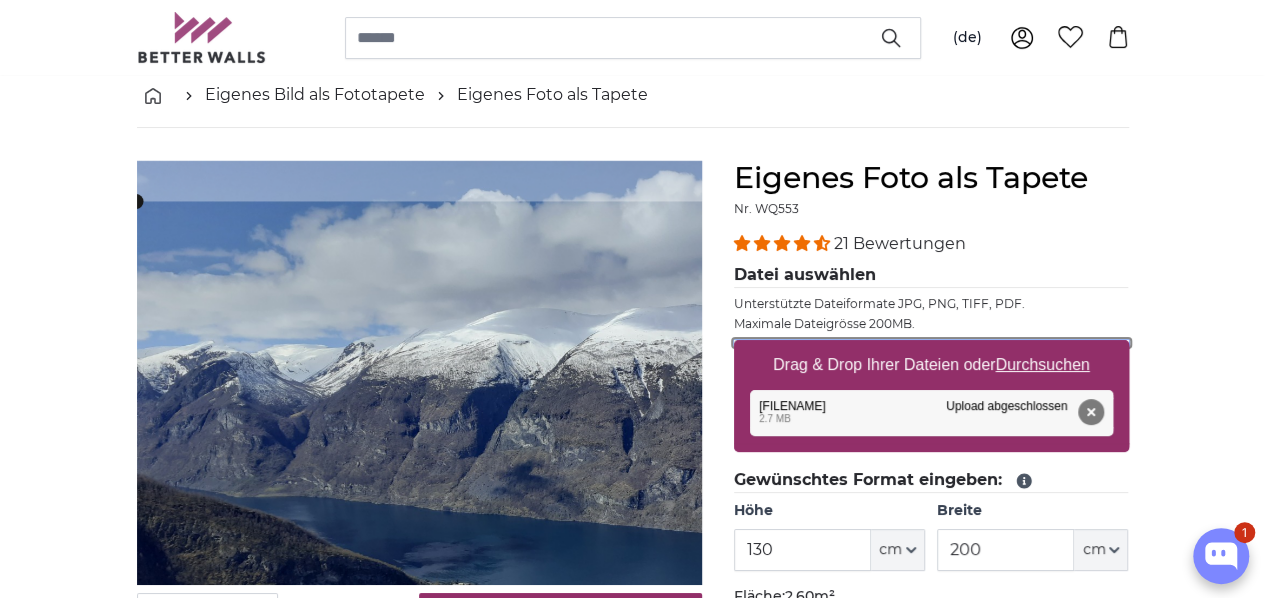 click on "Drag & Drop Ihrer Dateien oder  Durchsuchen" at bounding box center (931, 343) 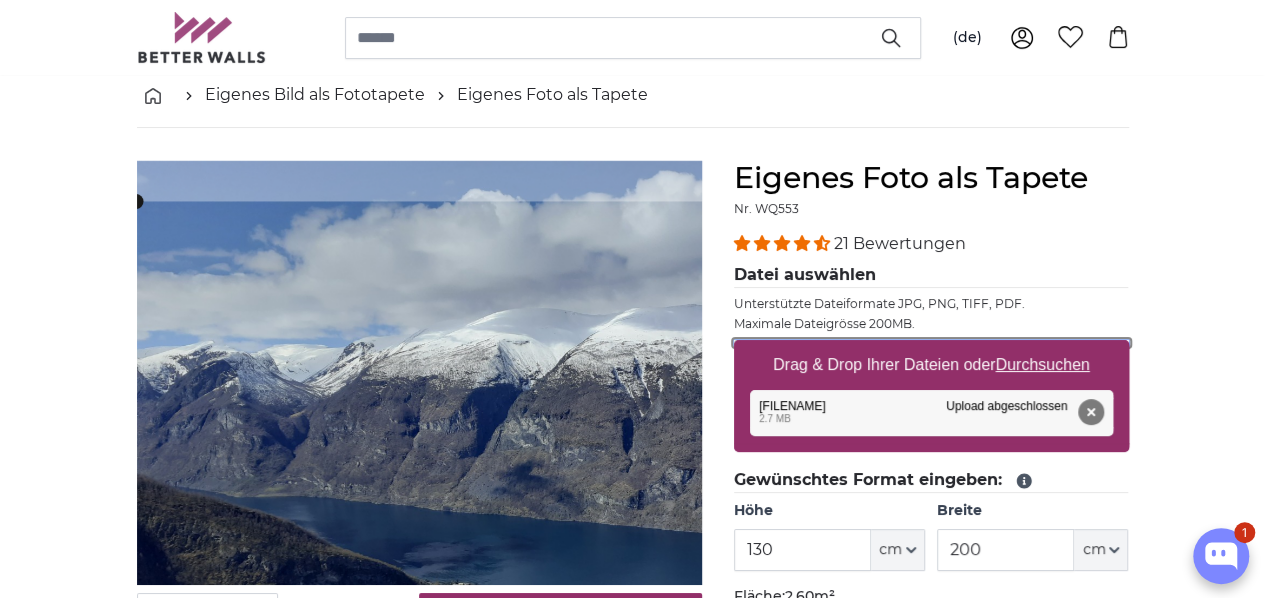 type on "**********" 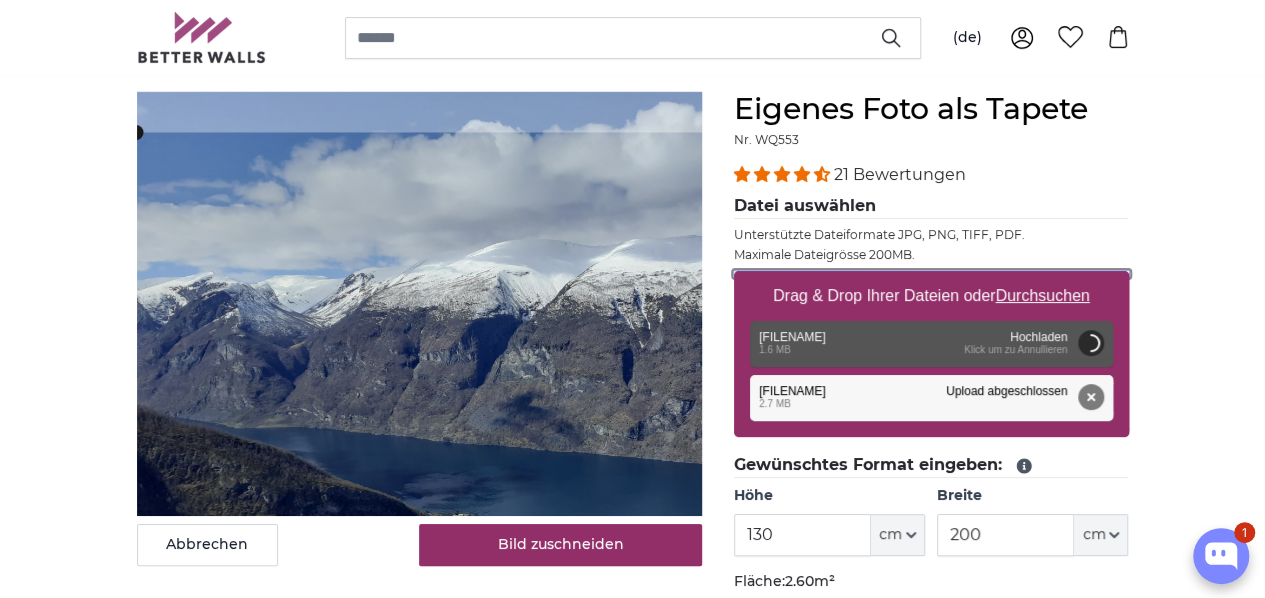 scroll, scrollTop: 200, scrollLeft: 0, axis: vertical 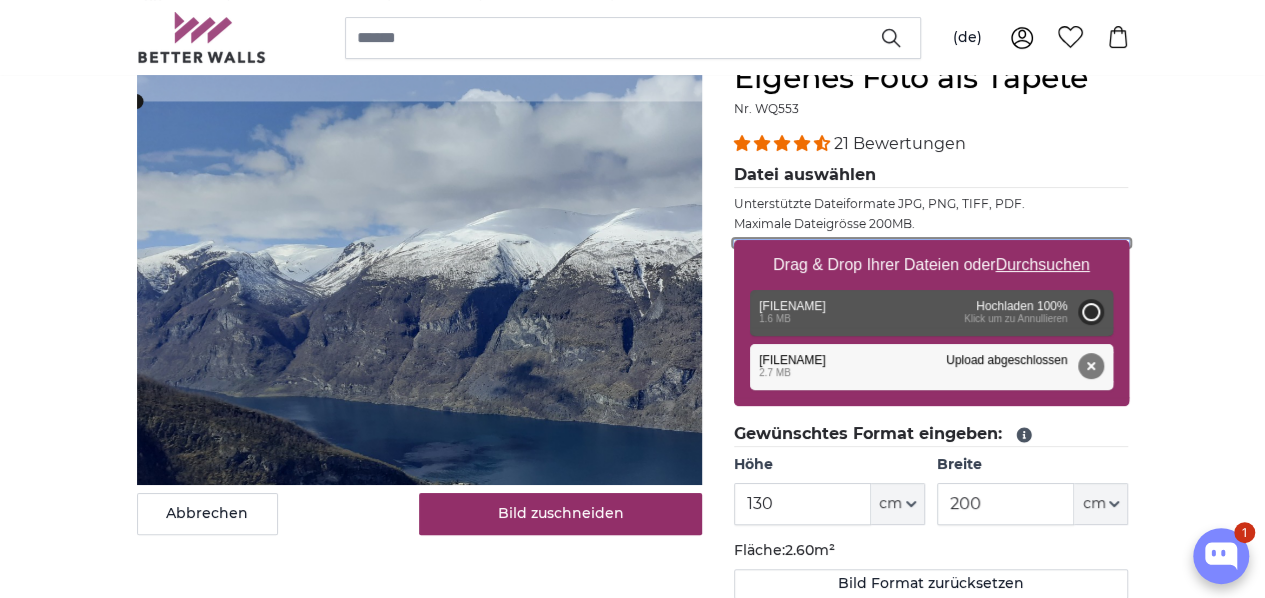 type on "154" 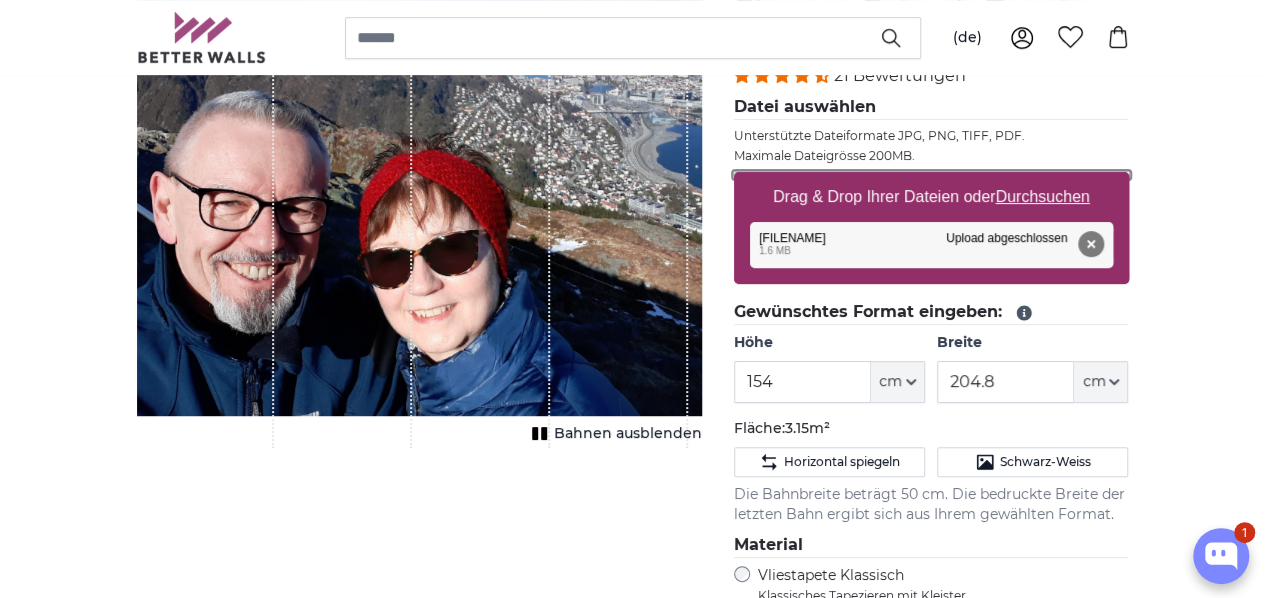 scroll, scrollTop: 300, scrollLeft: 0, axis: vertical 